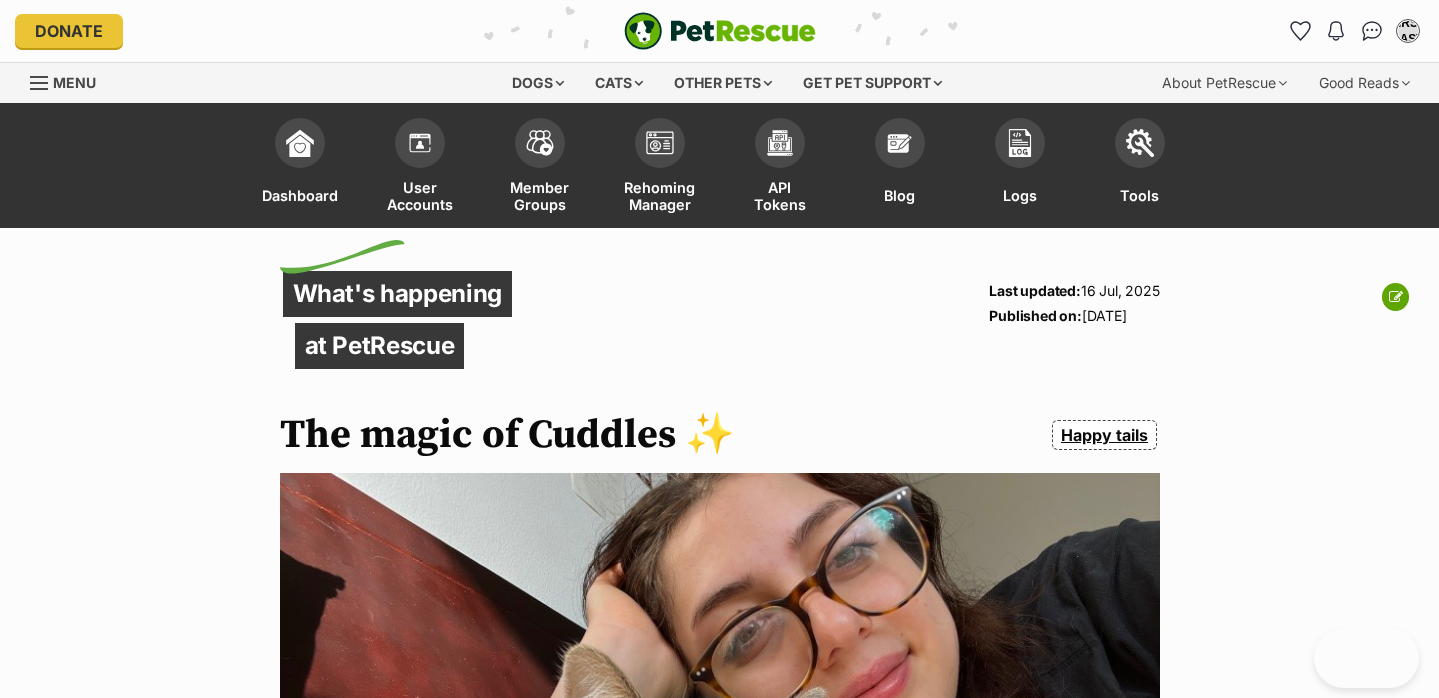 scroll, scrollTop: 0, scrollLeft: 0, axis: both 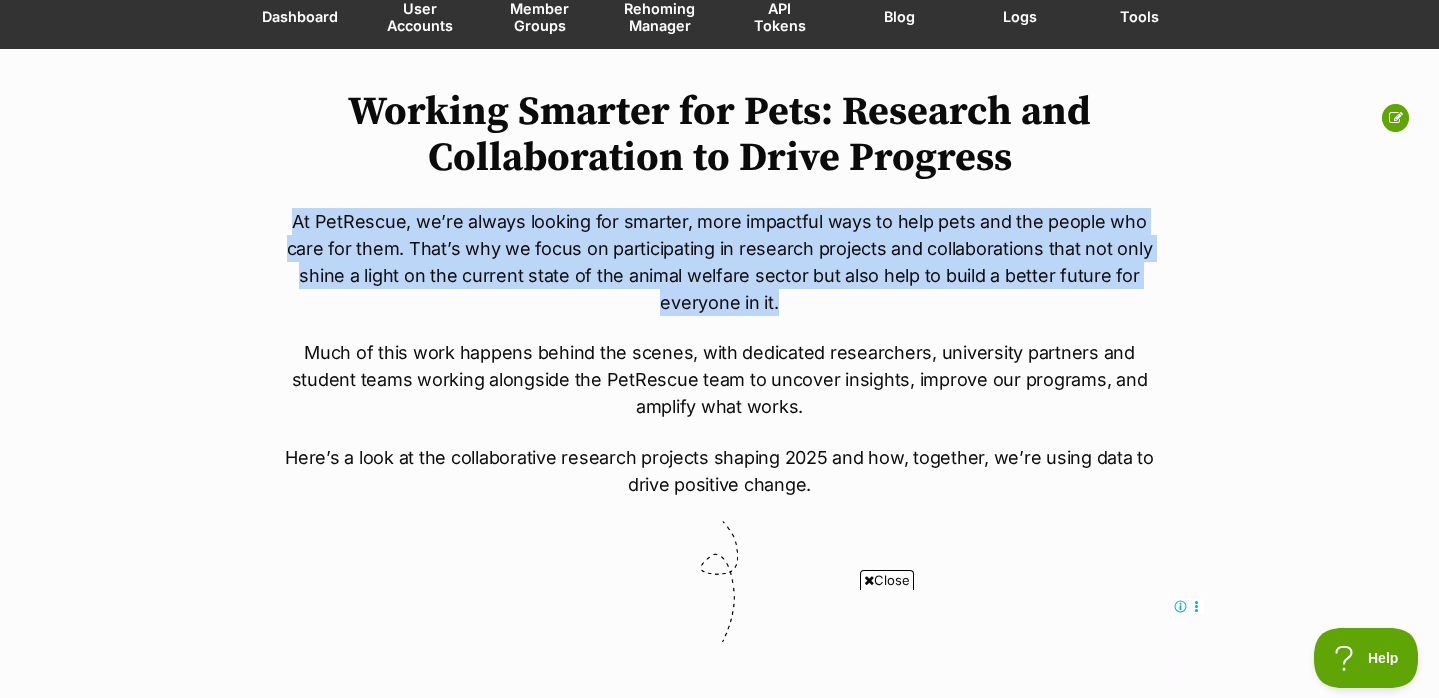 drag, startPoint x: 967, startPoint y: 245, endPoint x: 976, endPoint y: 306, distance: 61.66036 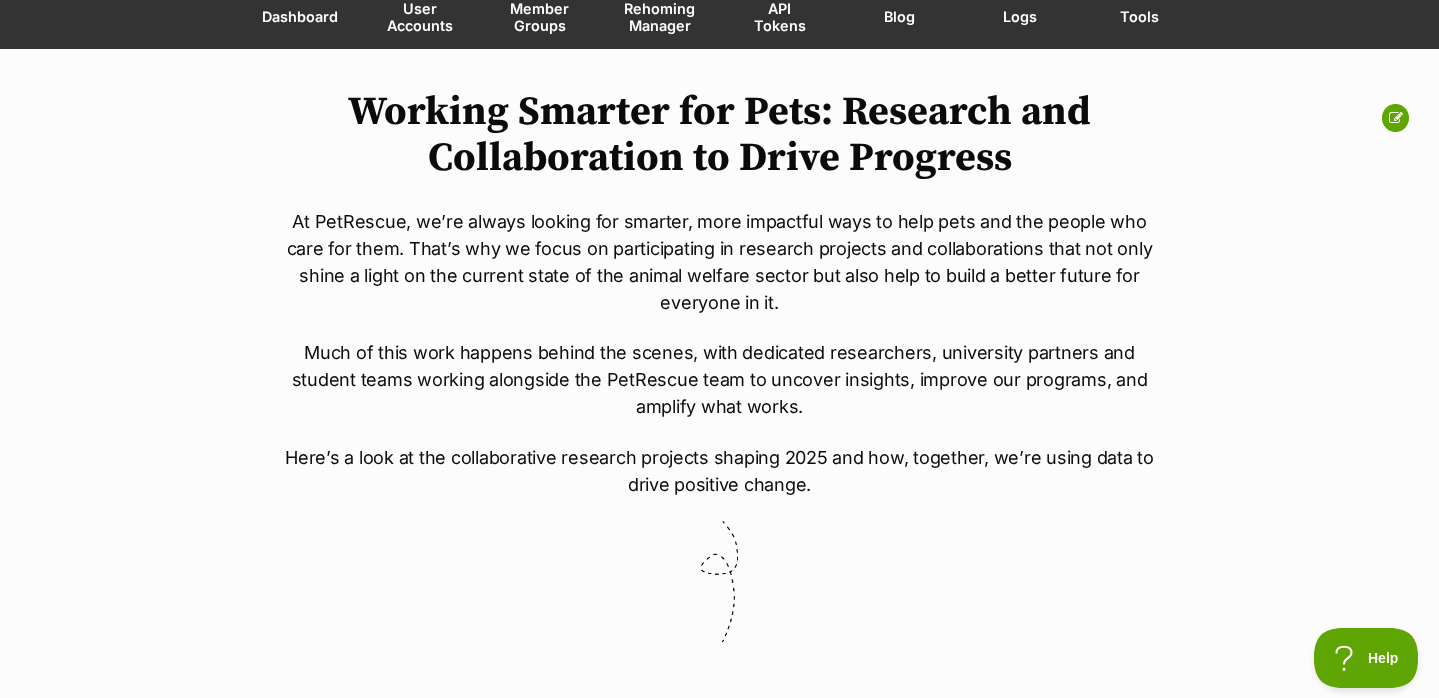 scroll, scrollTop: 0, scrollLeft: 0, axis: both 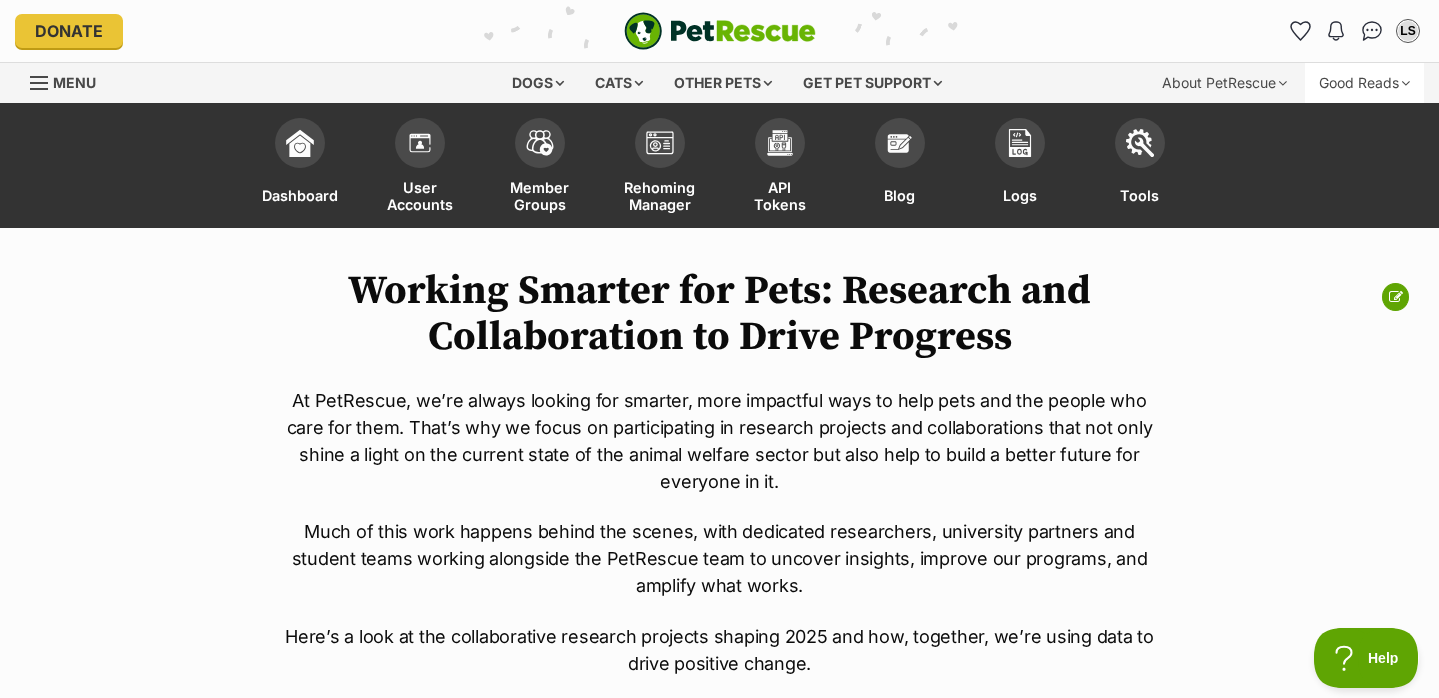 click on "Good Reads" at bounding box center (1364, 83) 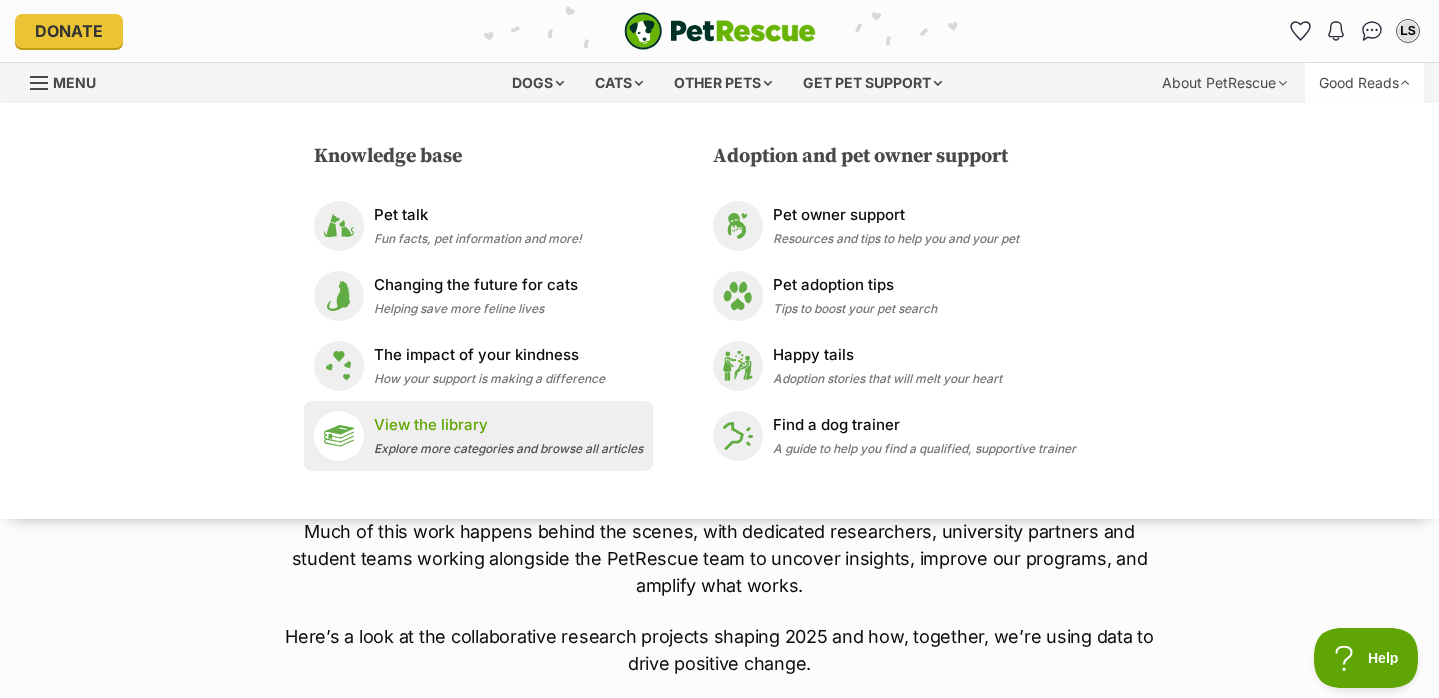 scroll, scrollTop: 0, scrollLeft: 0, axis: both 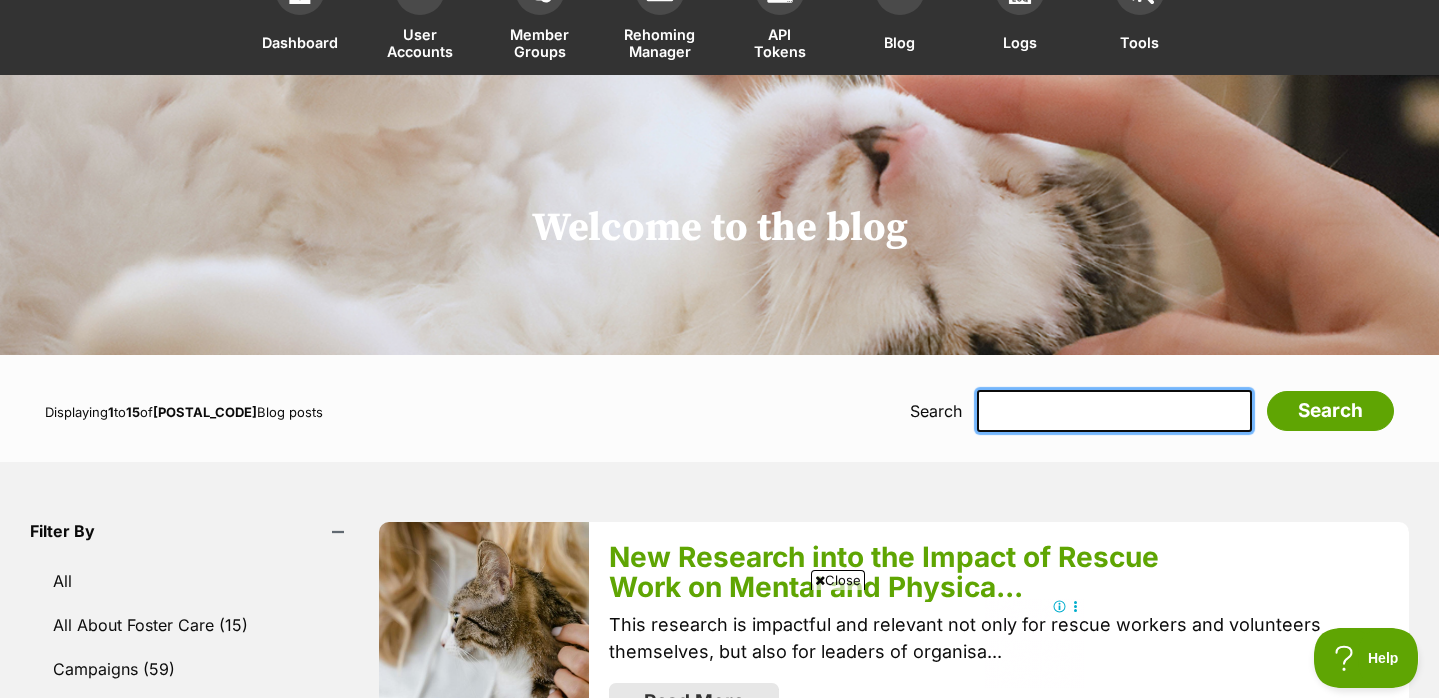 click at bounding box center (1114, 411) 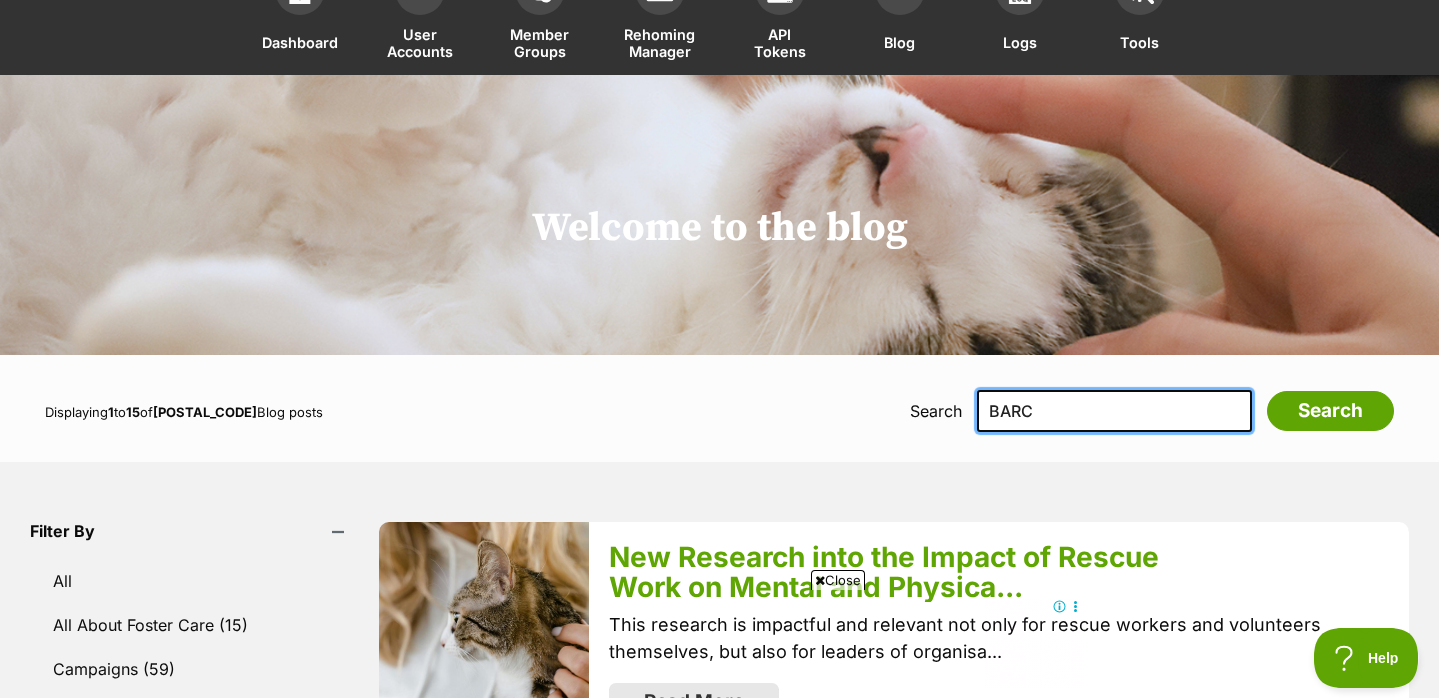 type on "BARC" 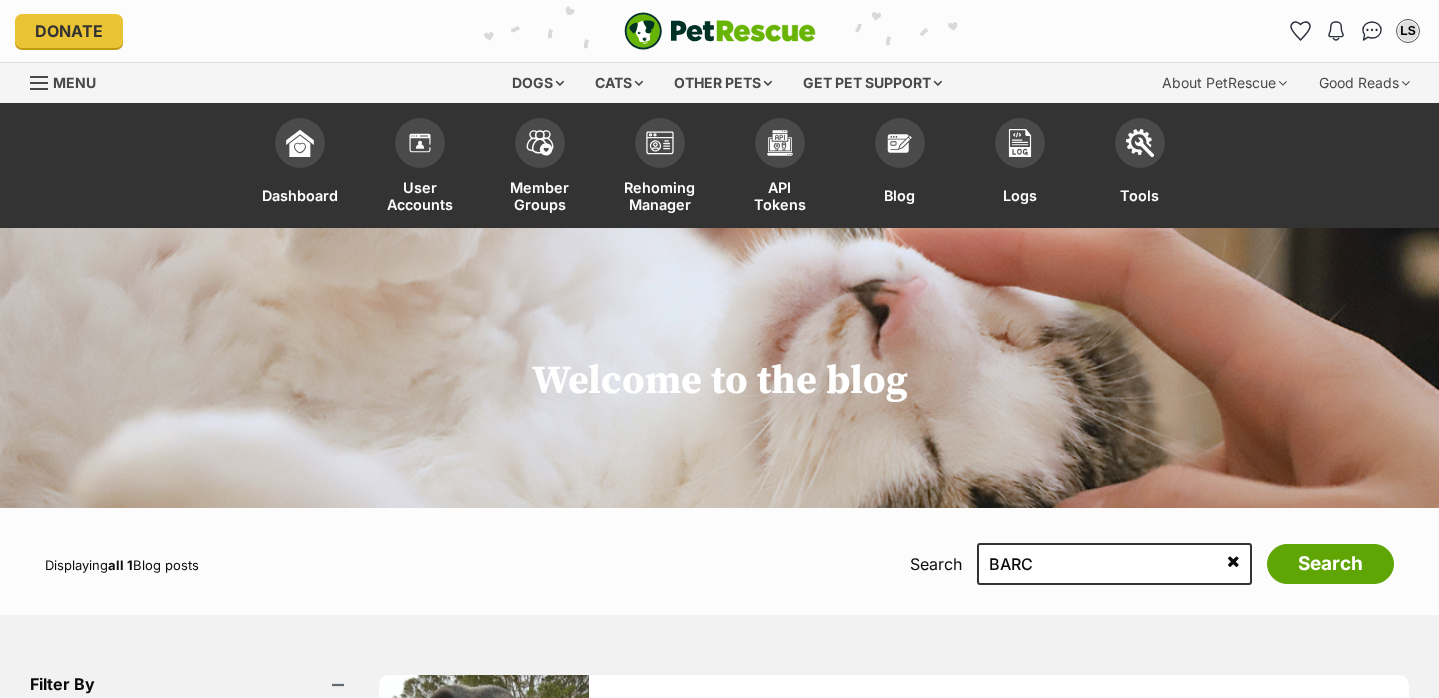 scroll, scrollTop: 0, scrollLeft: 0, axis: both 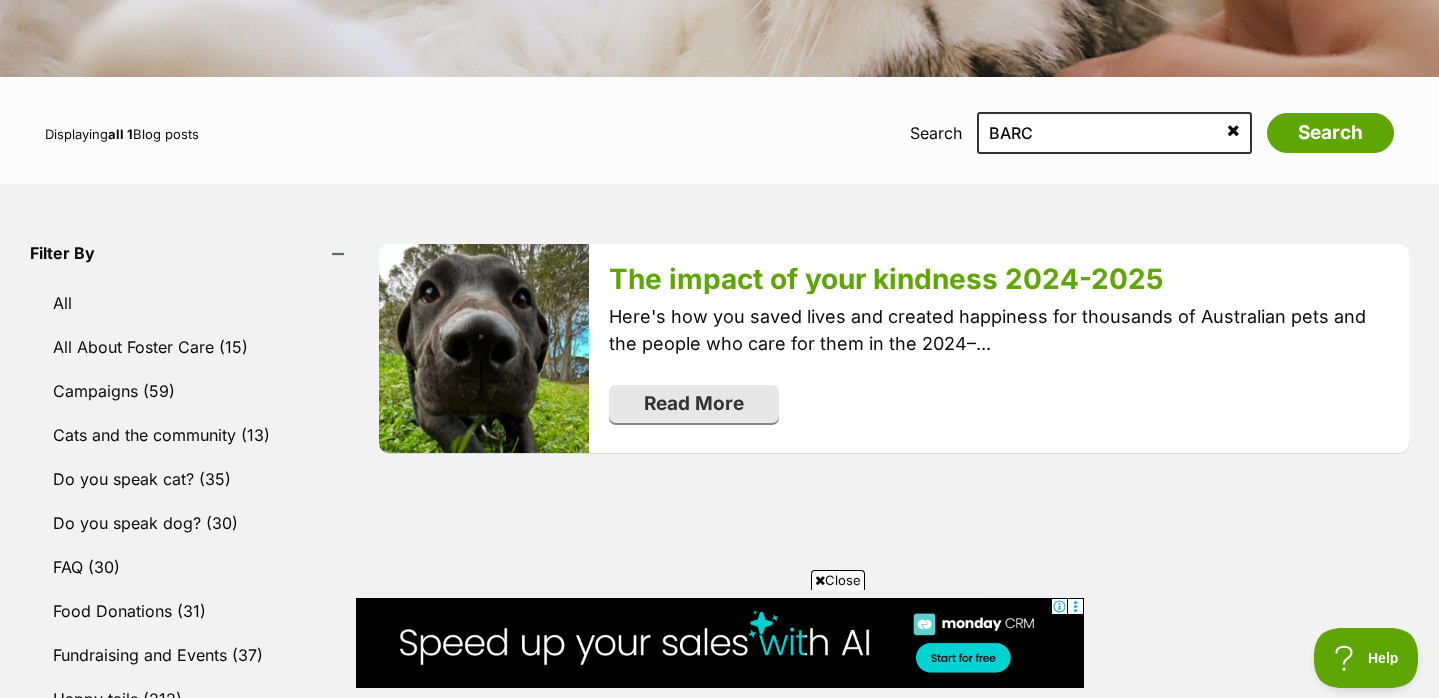 click at bounding box center (1233, 130) 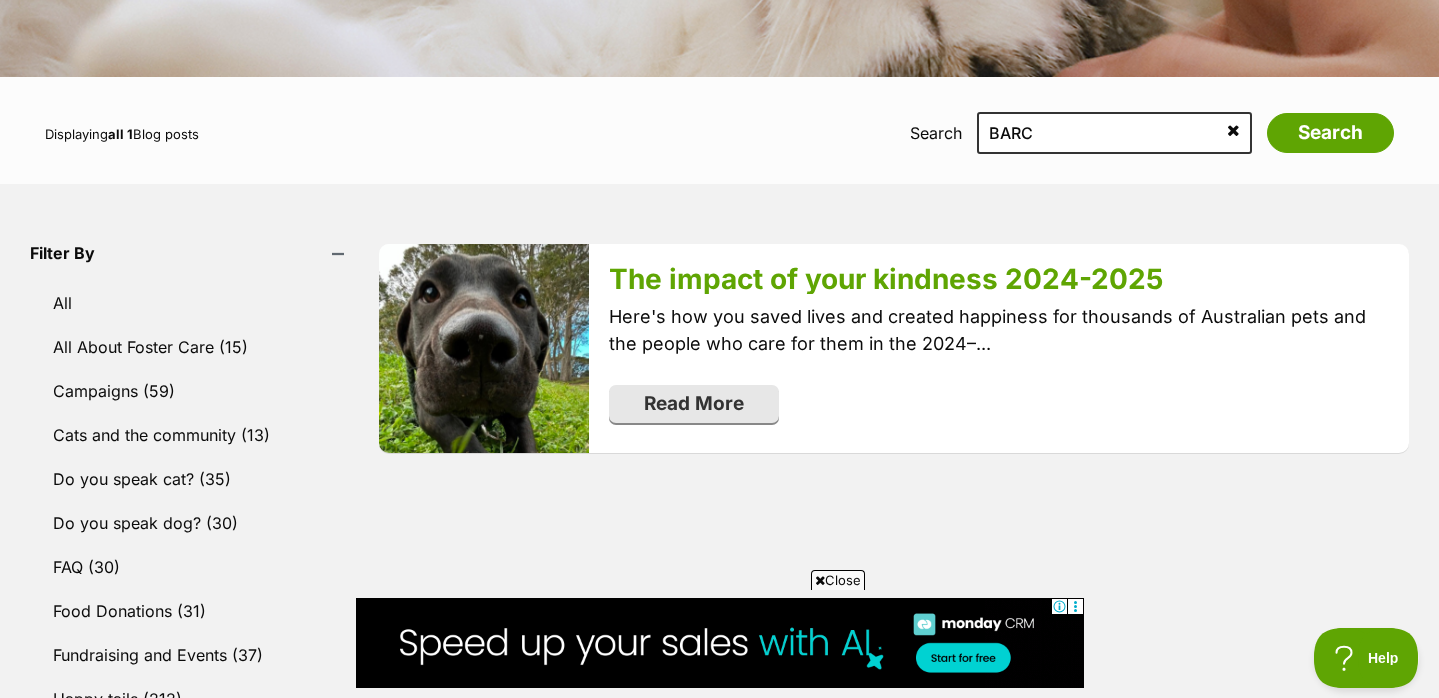 type 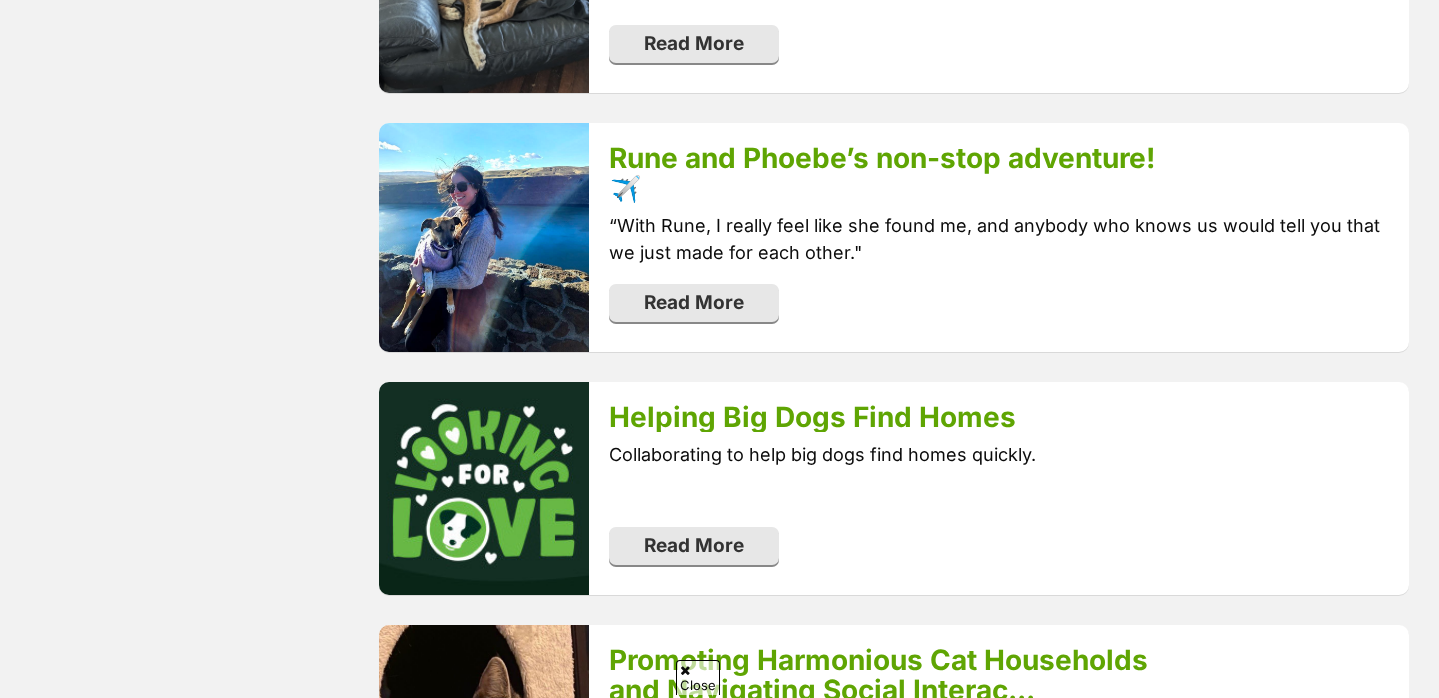 scroll, scrollTop: 2694, scrollLeft: 0, axis: vertical 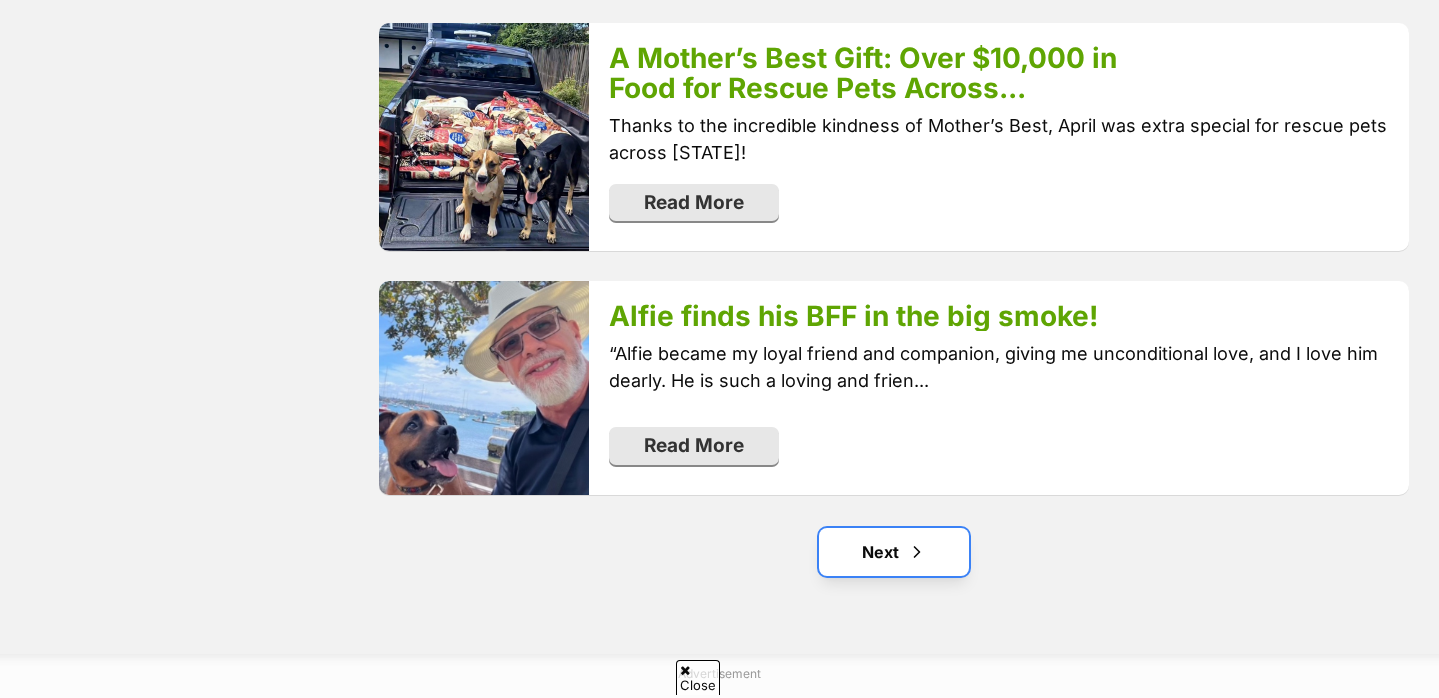 click at bounding box center [917, 552] 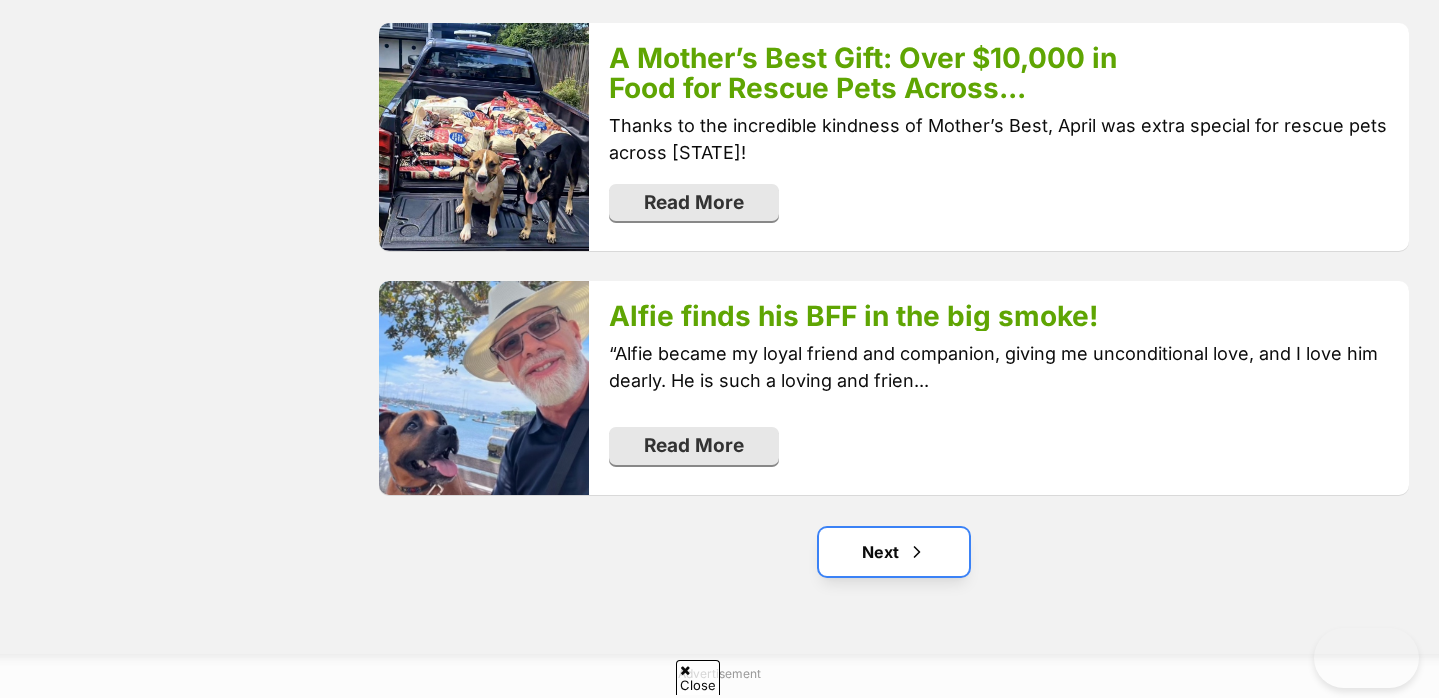 scroll, scrollTop: 3923, scrollLeft: 0, axis: vertical 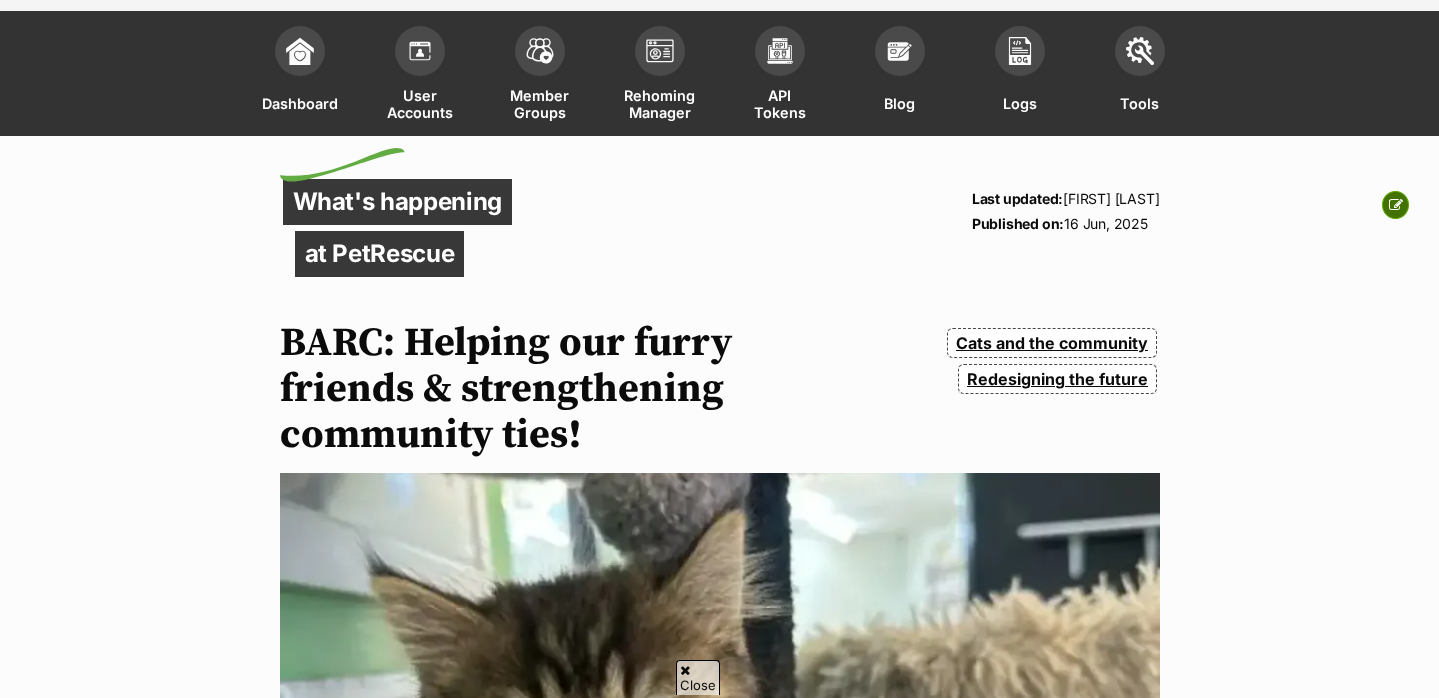 click at bounding box center [1395, 205] 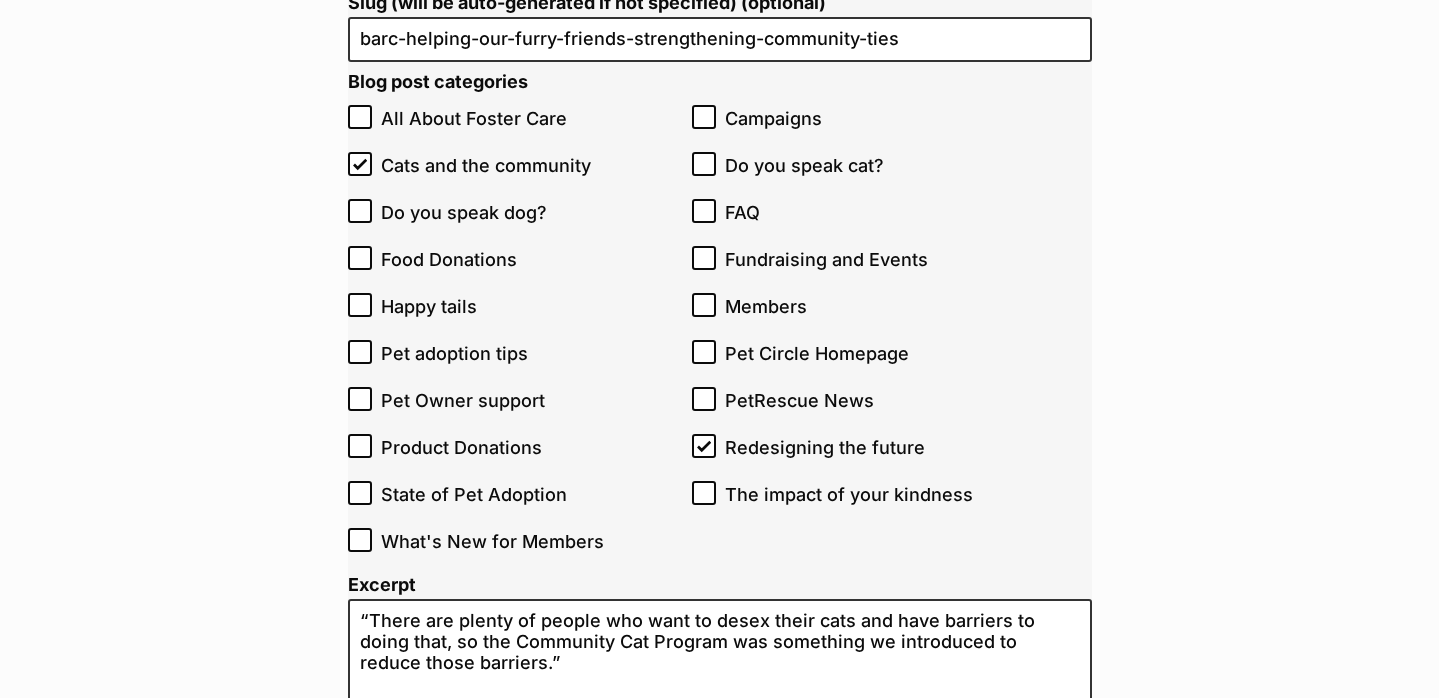 scroll, scrollTop: 1340, scrollLeft: 0, axis: vertical 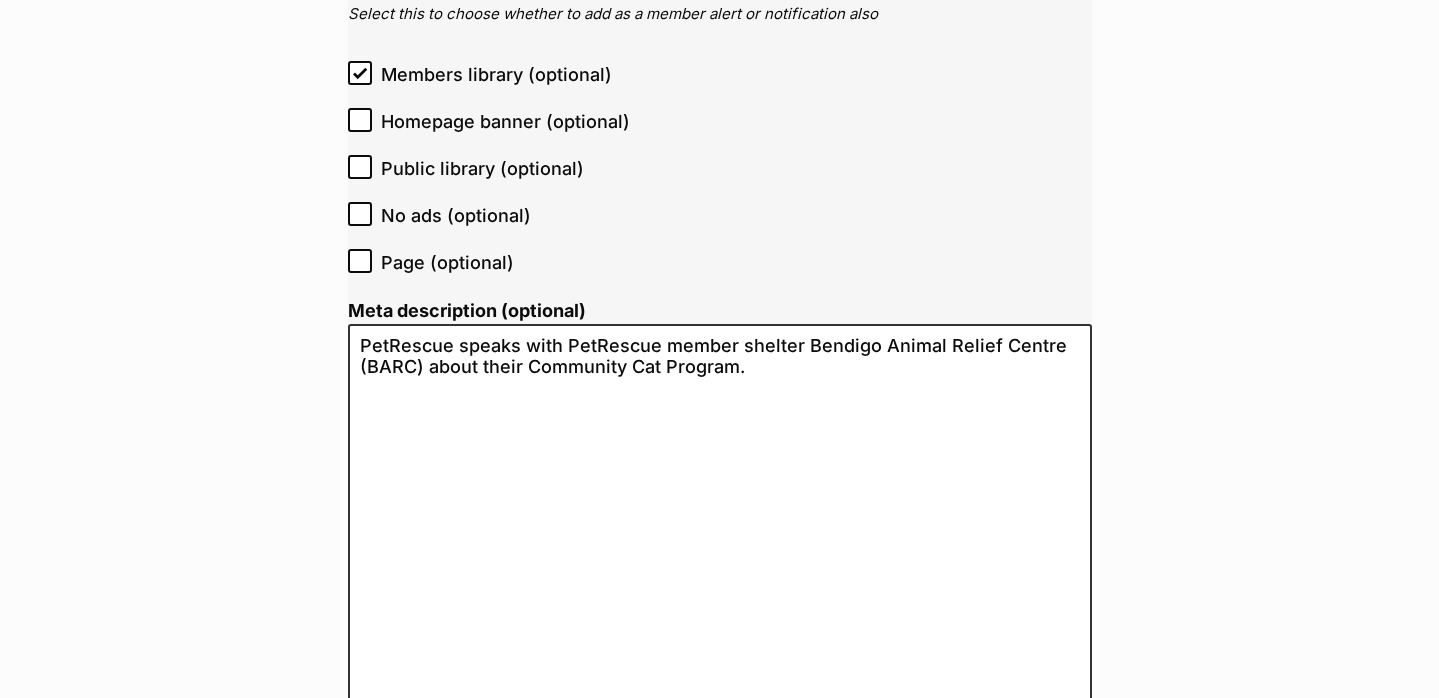 click on "Public library (optional)" at bounding box center (482, 168) 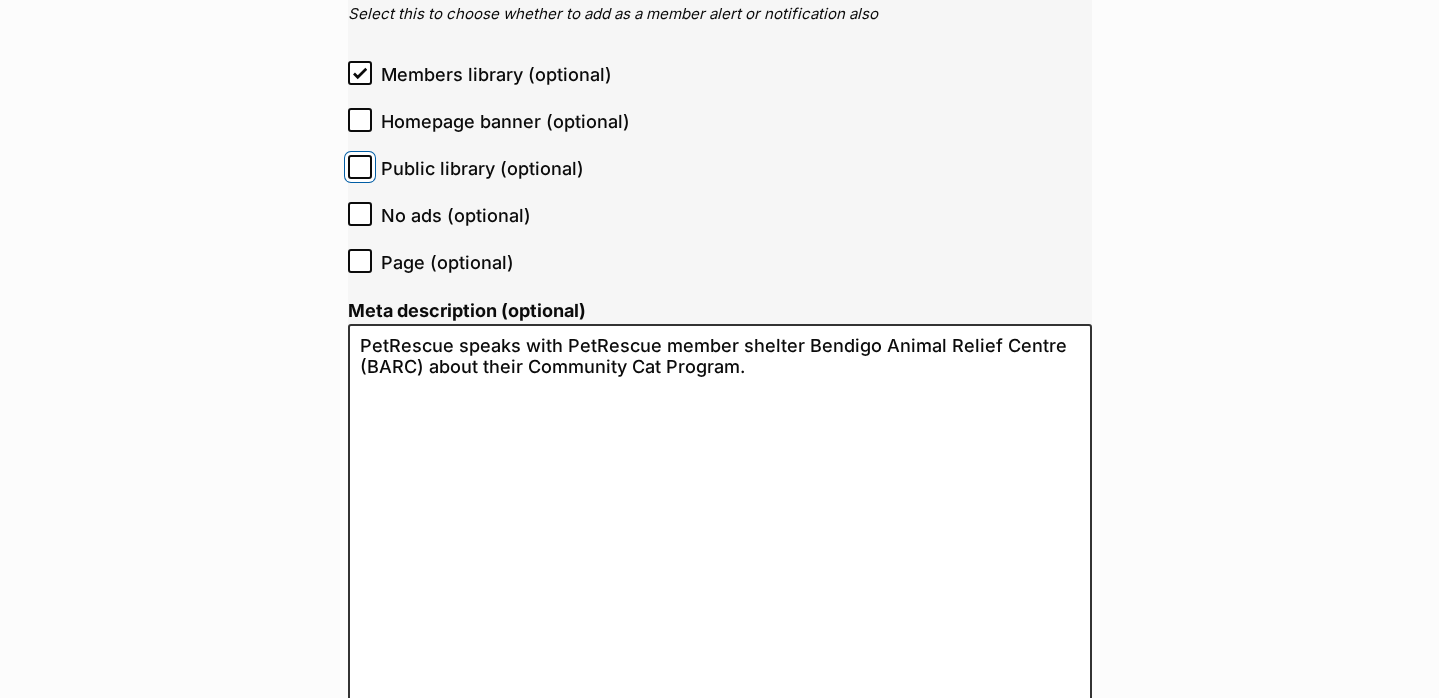 click on "Public library (optional)" at bounding box center (360, 167) 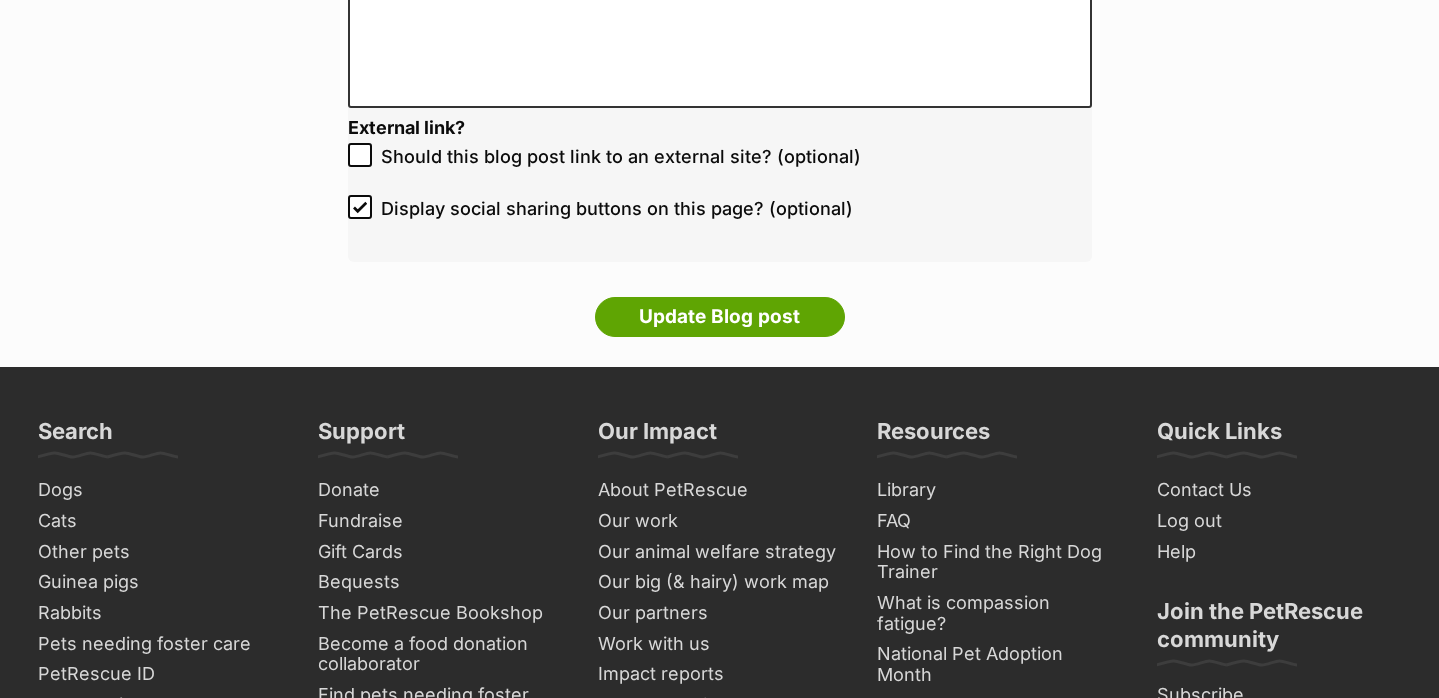scroll, scrollTop: 4650, scrollLeft: 0, axis: vertical 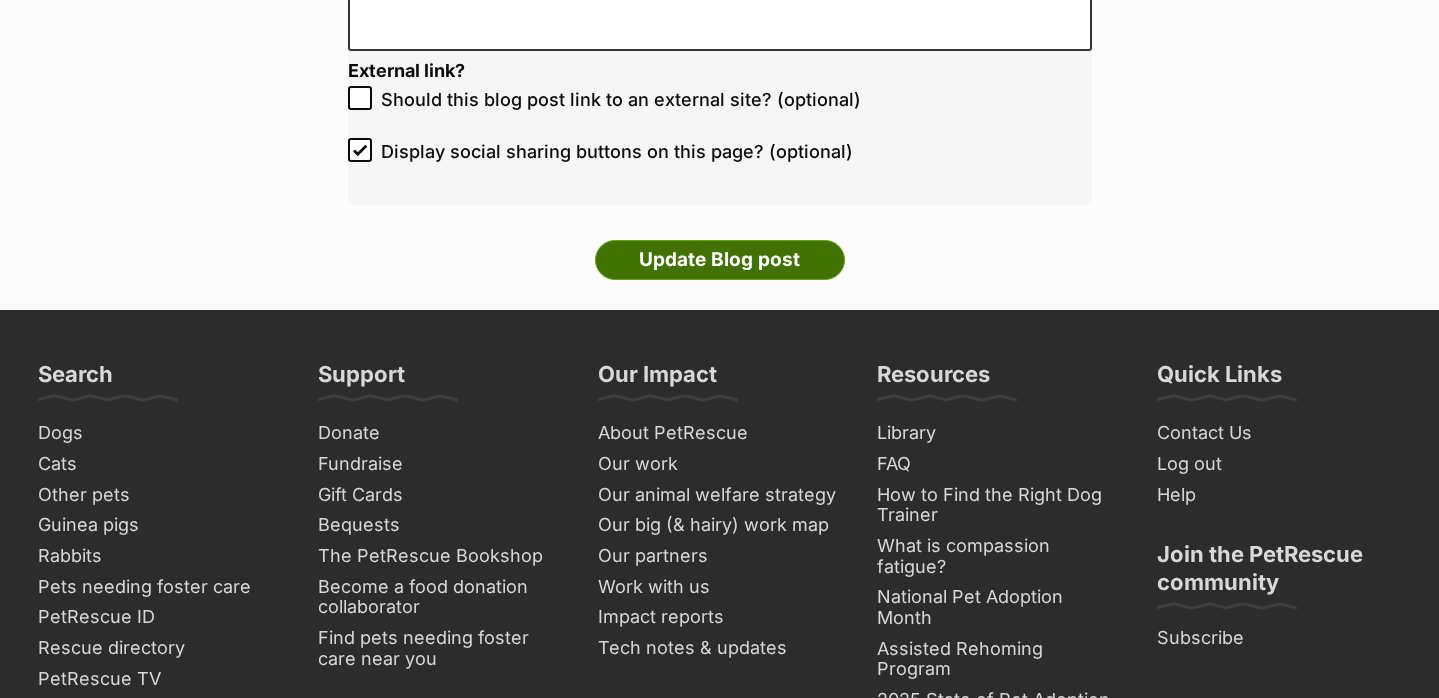 click on "Update Blog post" at bounding box center (720, 260) 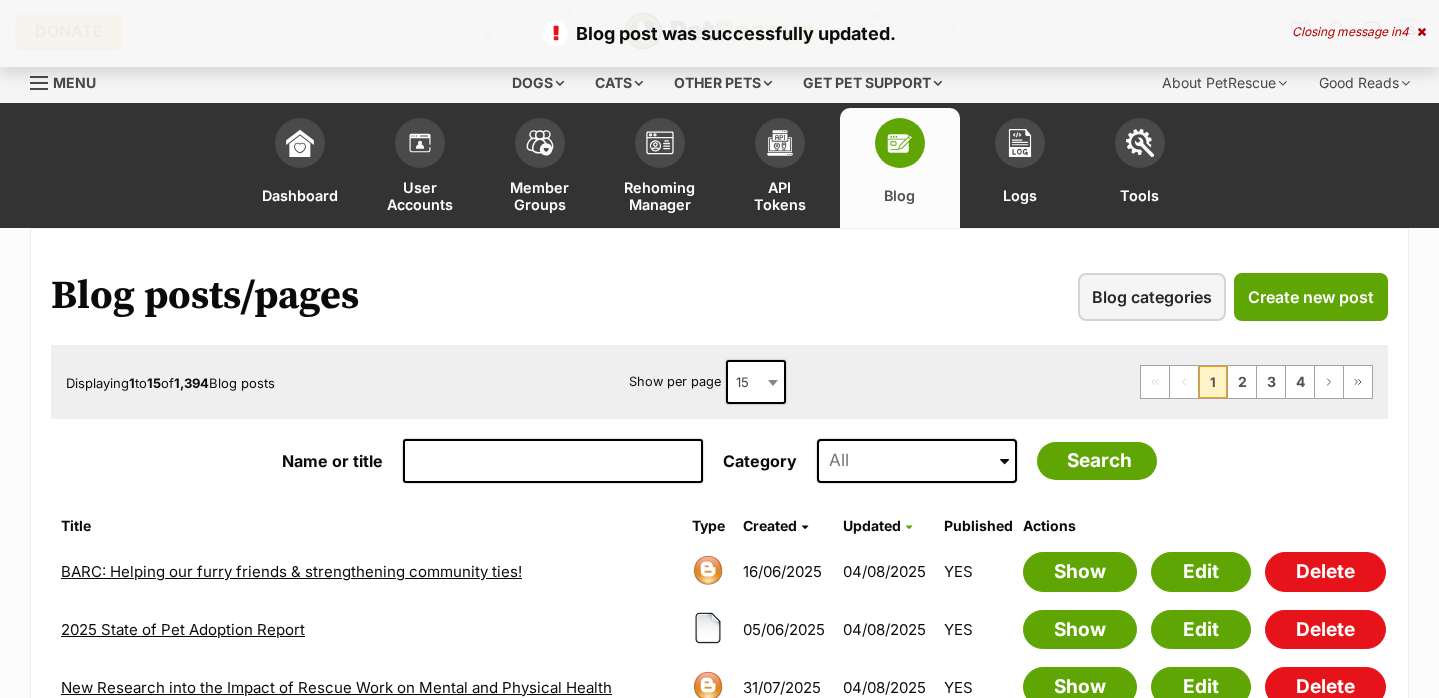 scroll, scrollTop: 0, scrollLeft: 0, axis: both 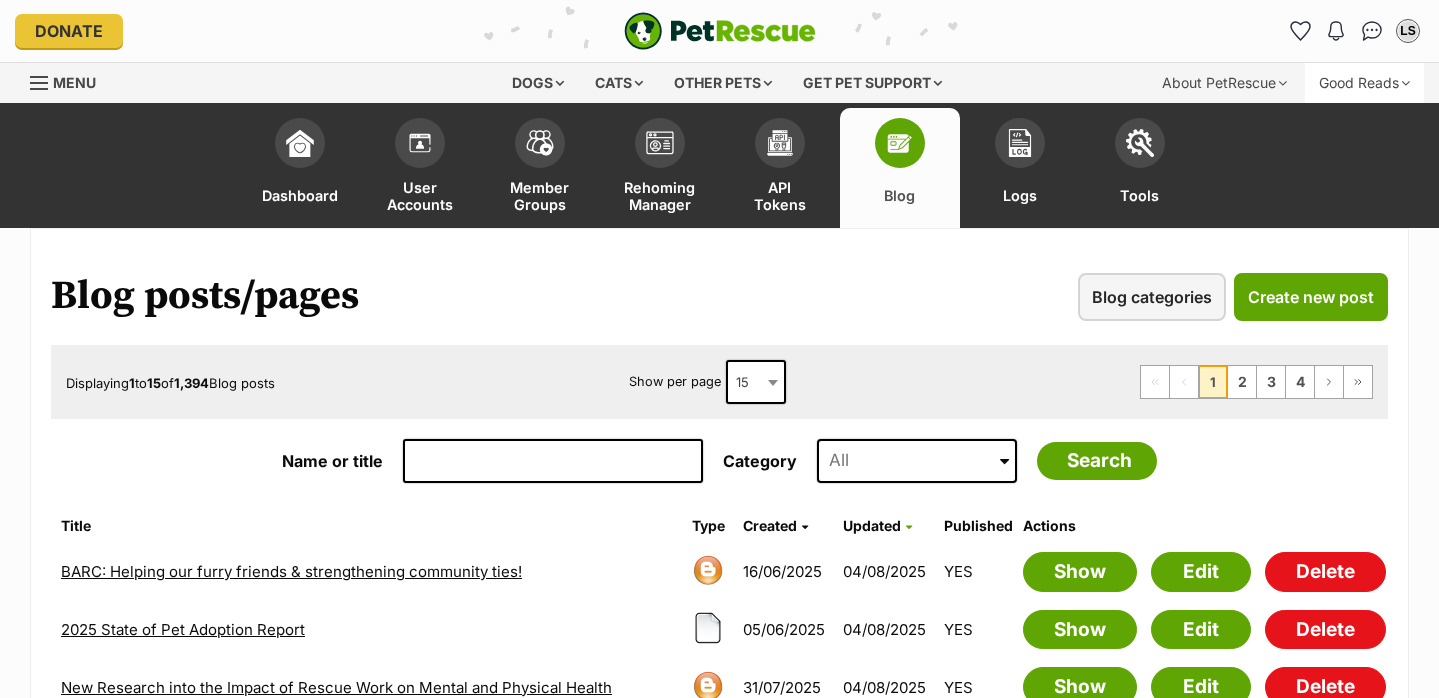click on "Good Reads" at bounding box center (1364, 83) 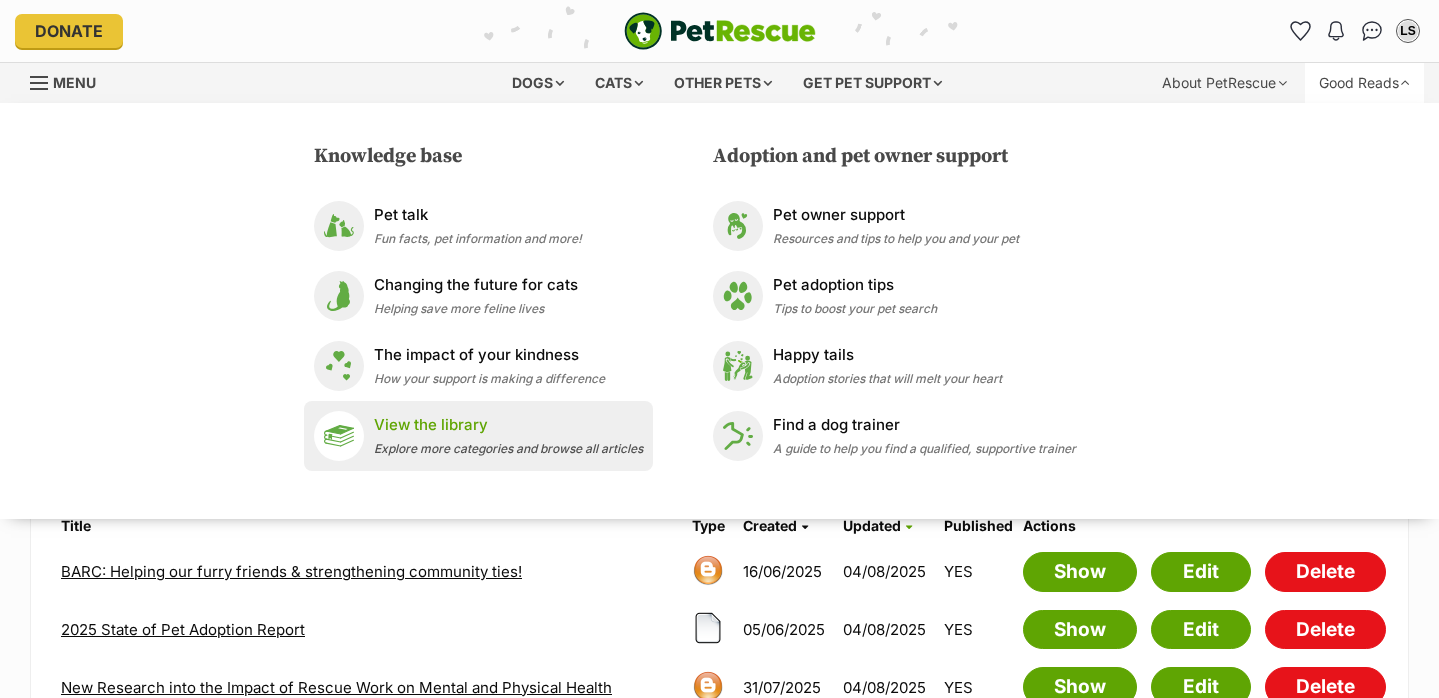 click on "View the library
Explore more categories and browse all articles" at bounding box center (478, 436) 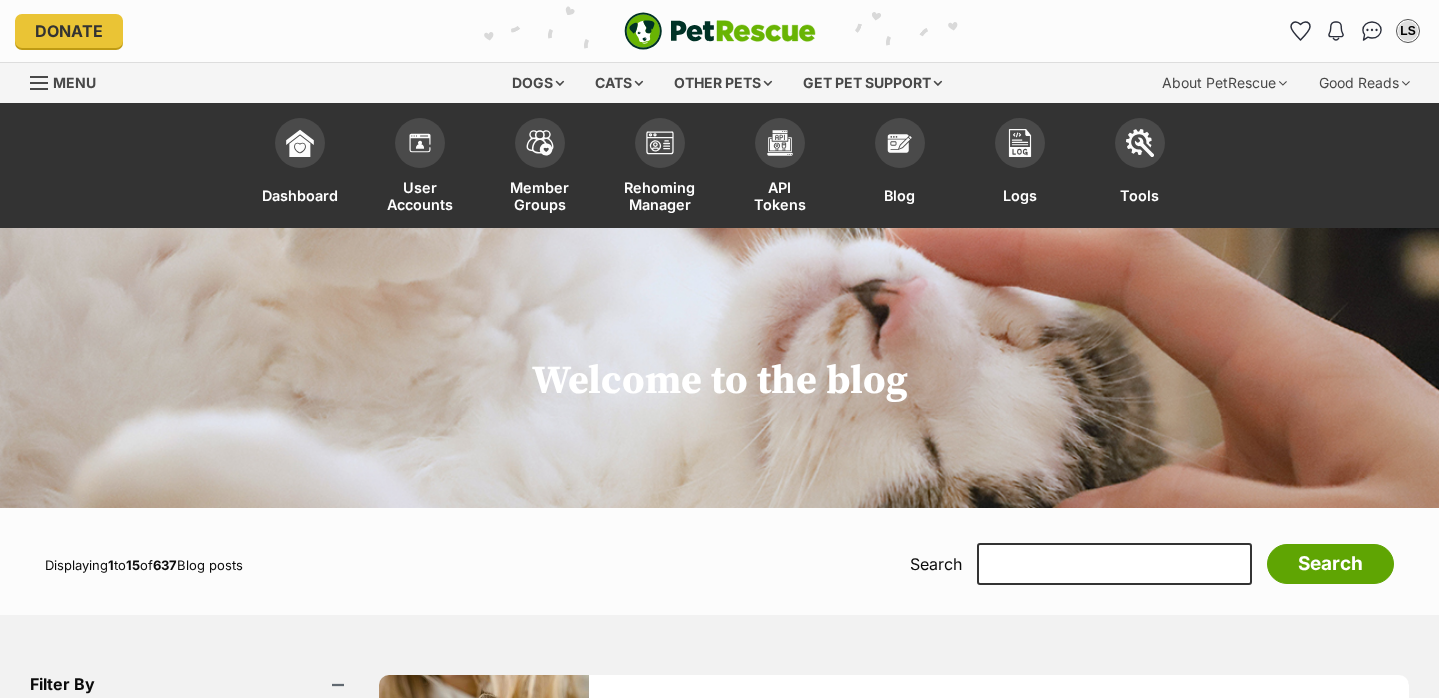 scroll, scrollTop: 0, scrollLeft: 0, axis: both 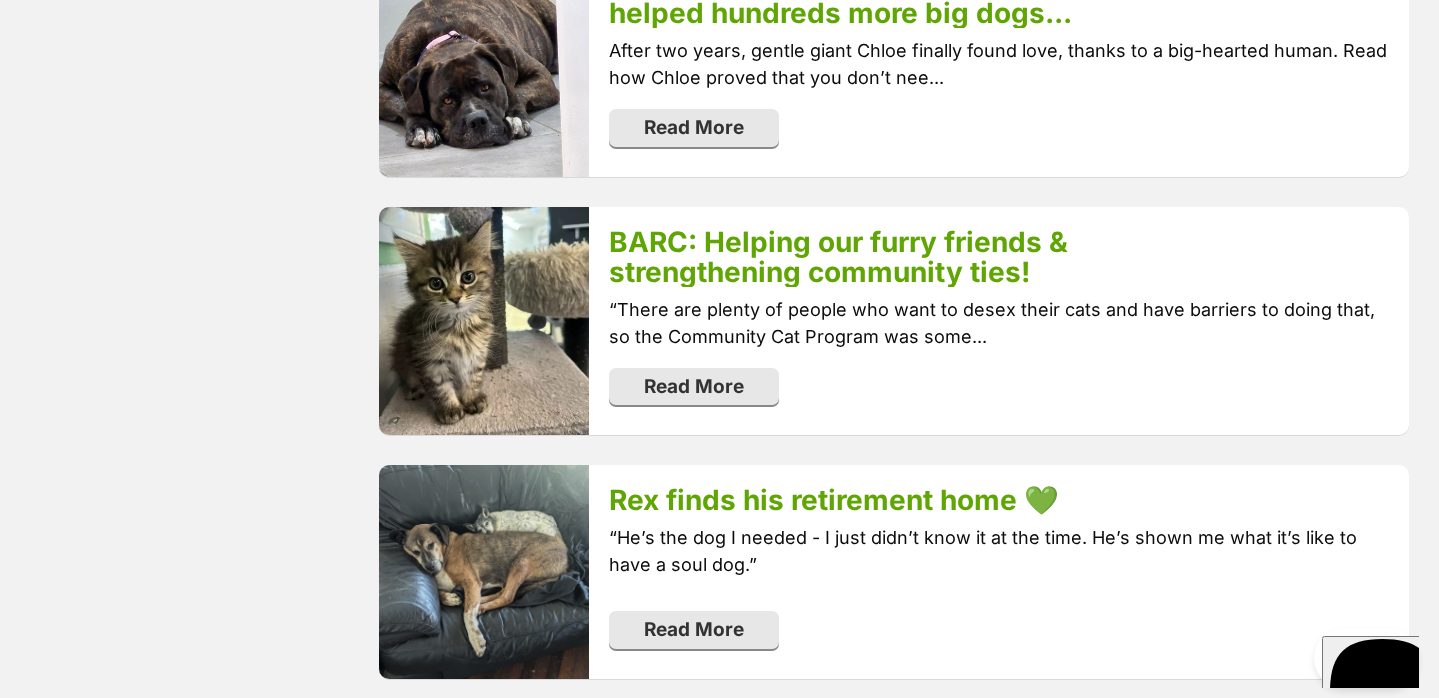 click on "Read More" at bounding box center [694, 387] 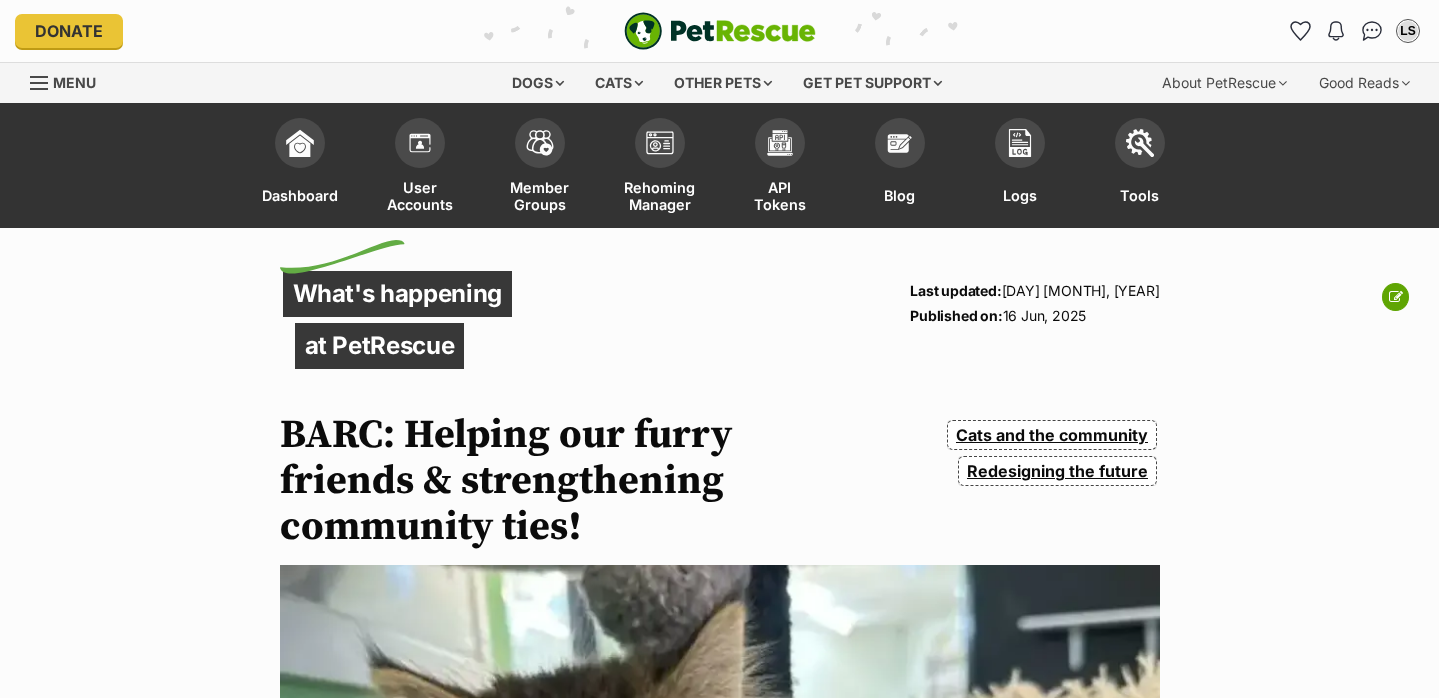 scroll, scrollTop: 0, scrollLeft: 0, axis: both 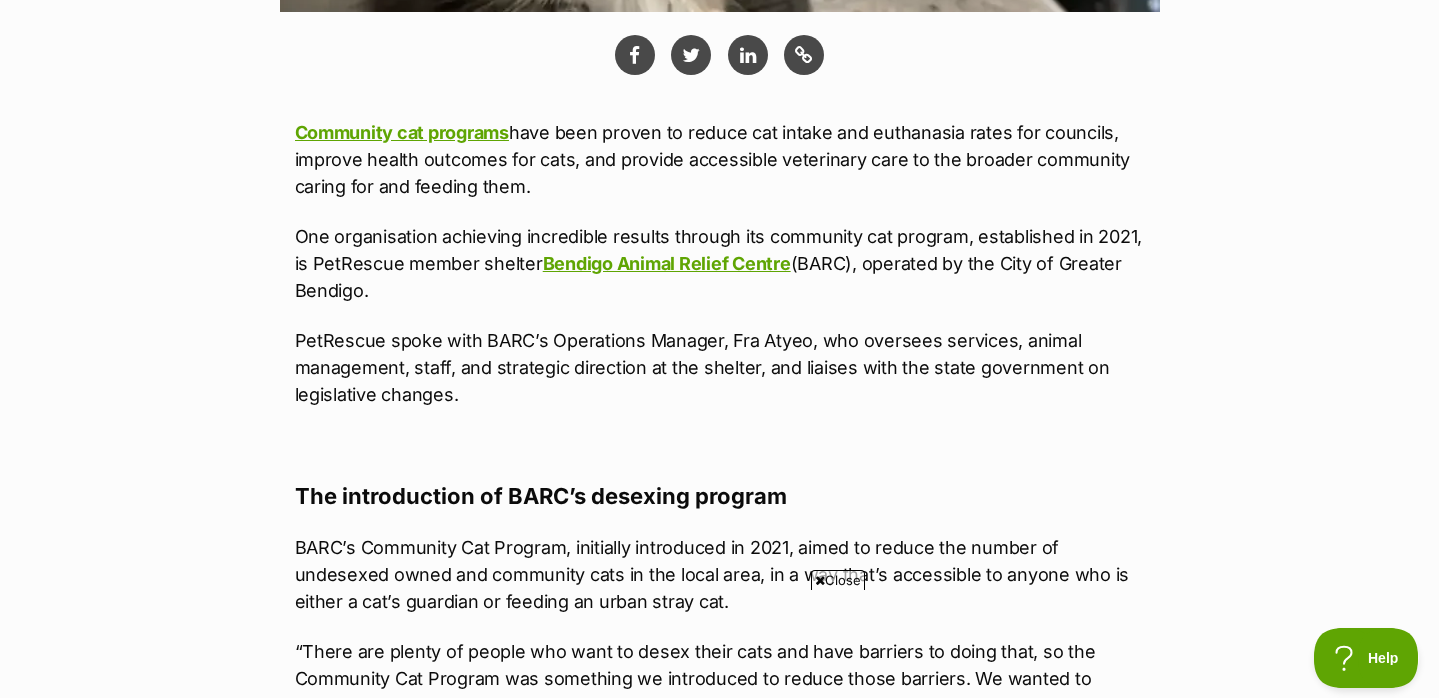 drag, startPoint x: 540, startPoint y: 263, endPoint x: 1039, endPoint y: 302, distance: 500.52173 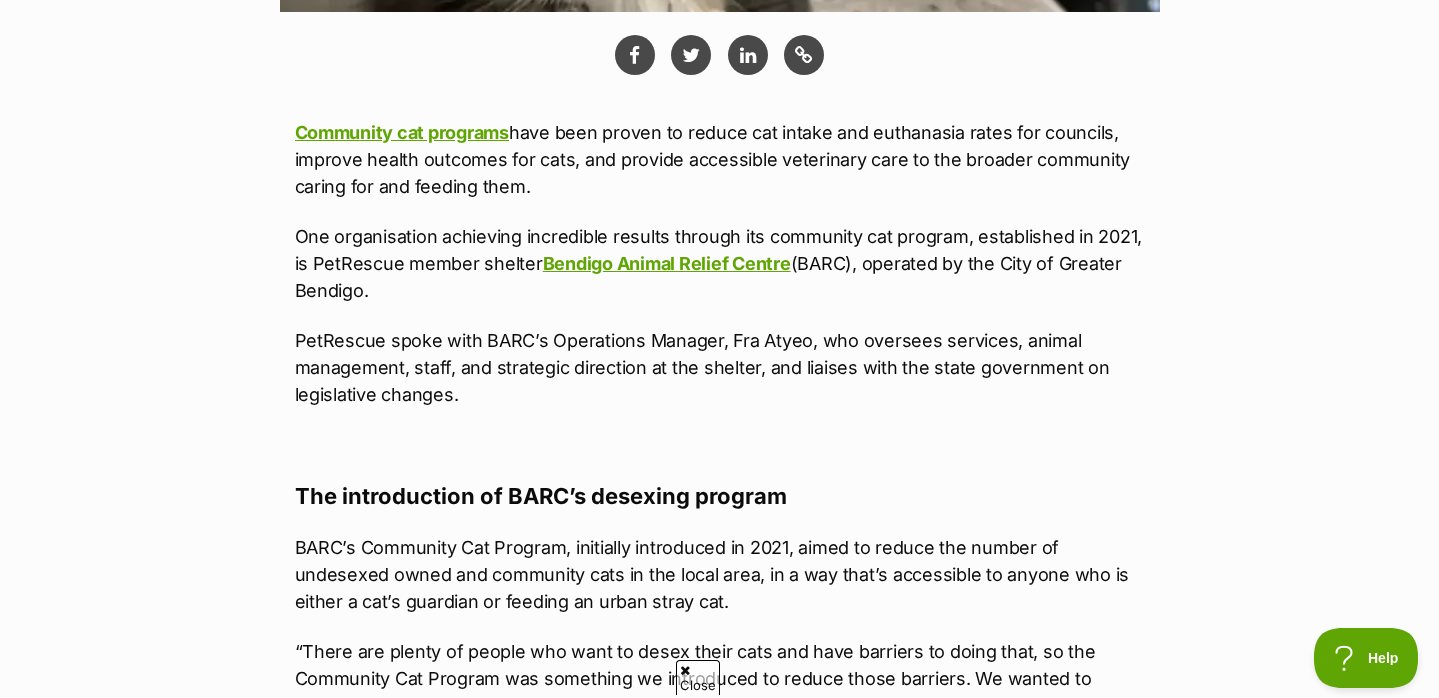 drag, startPoint x: 538, startPoint y: 265, endPoint x: 360, endPoint y: 277, distance: 178.40404 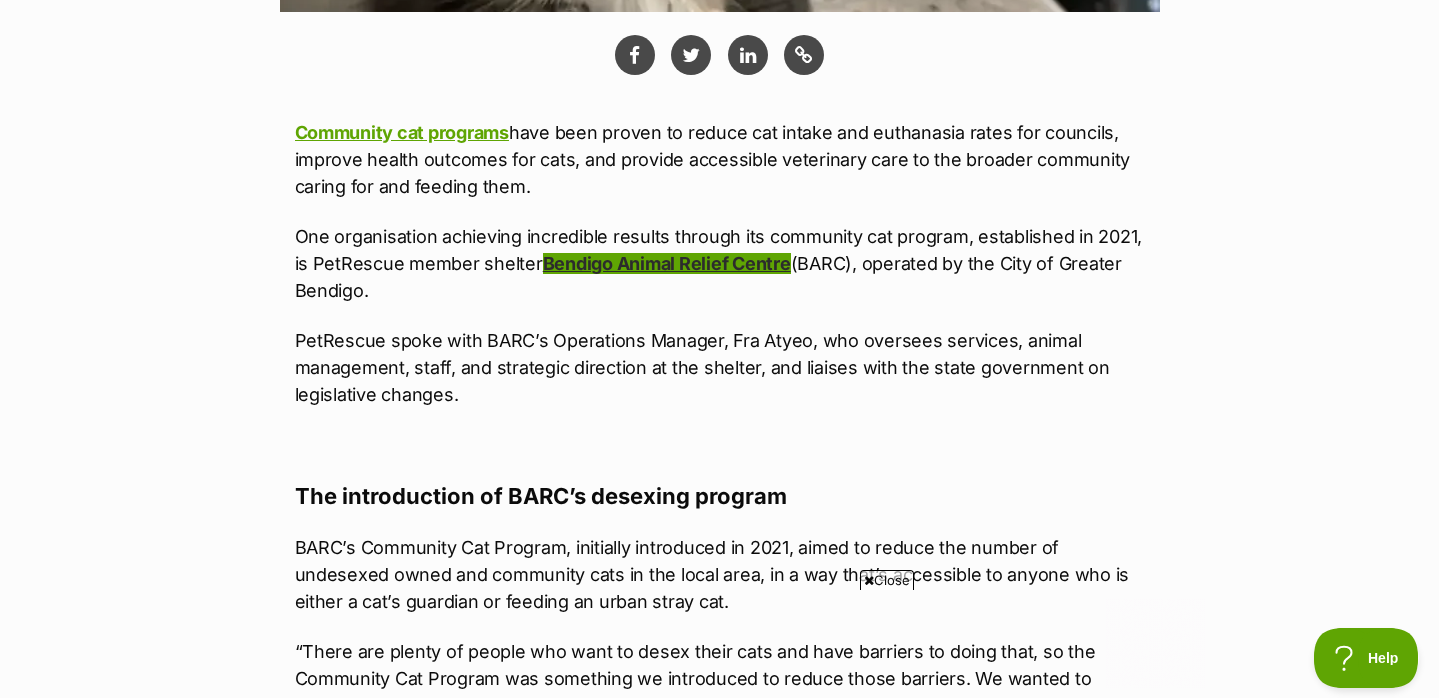 scroll, scrollTop: 0, scrollLeft: 0, axis: both 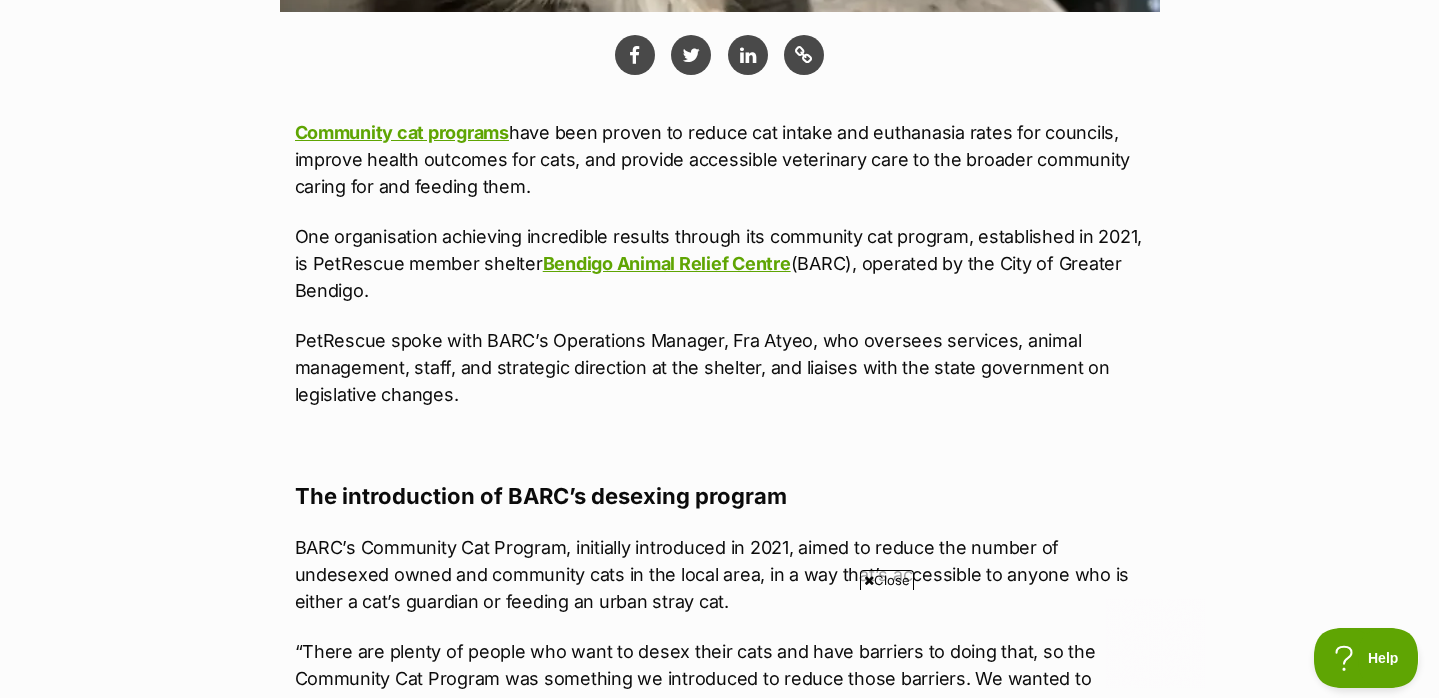 click on "PetRescue spoke with BARC’s Operations Manager, Fra Atyeo, who oversees services, animal management, staff, and strategic direction at the shelter, and liaises with the state government on legislative changes." at bounding box center [720, 367] 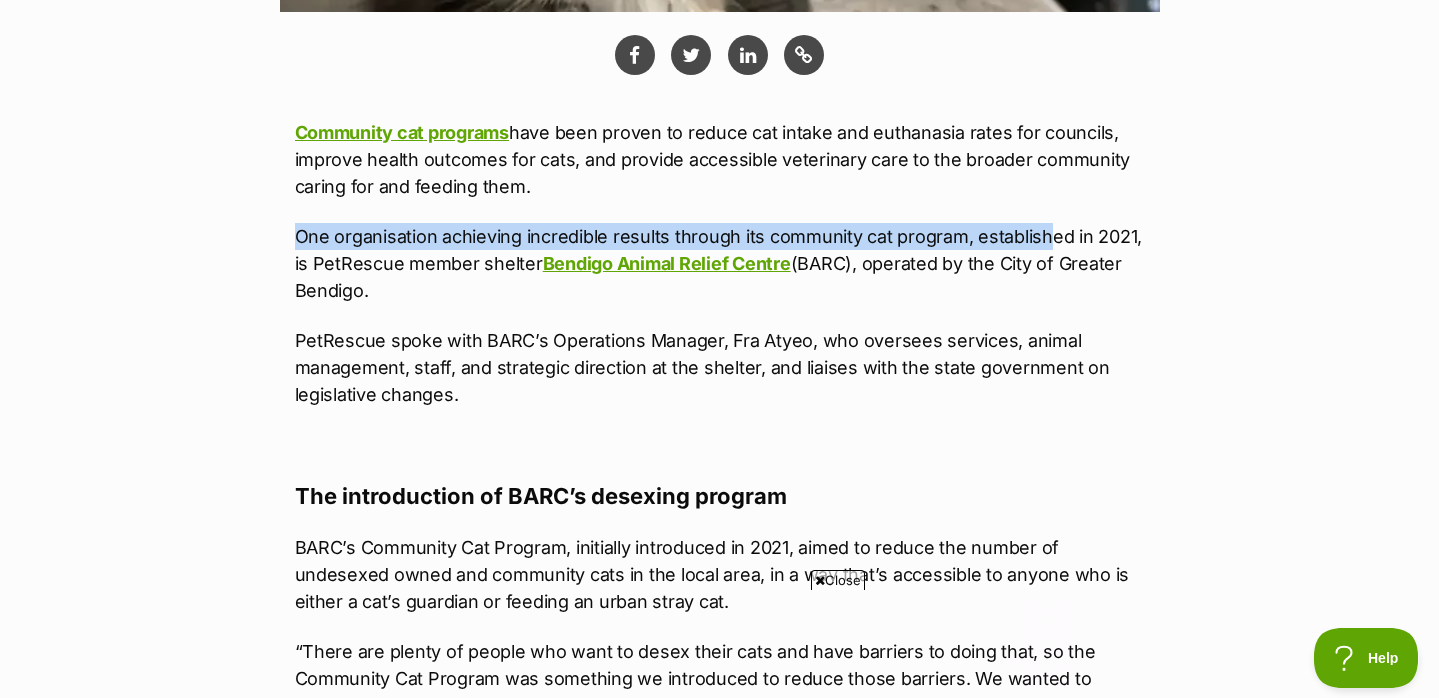 scroll, scrollTop: 0, scrollLeft: 0, axis: both 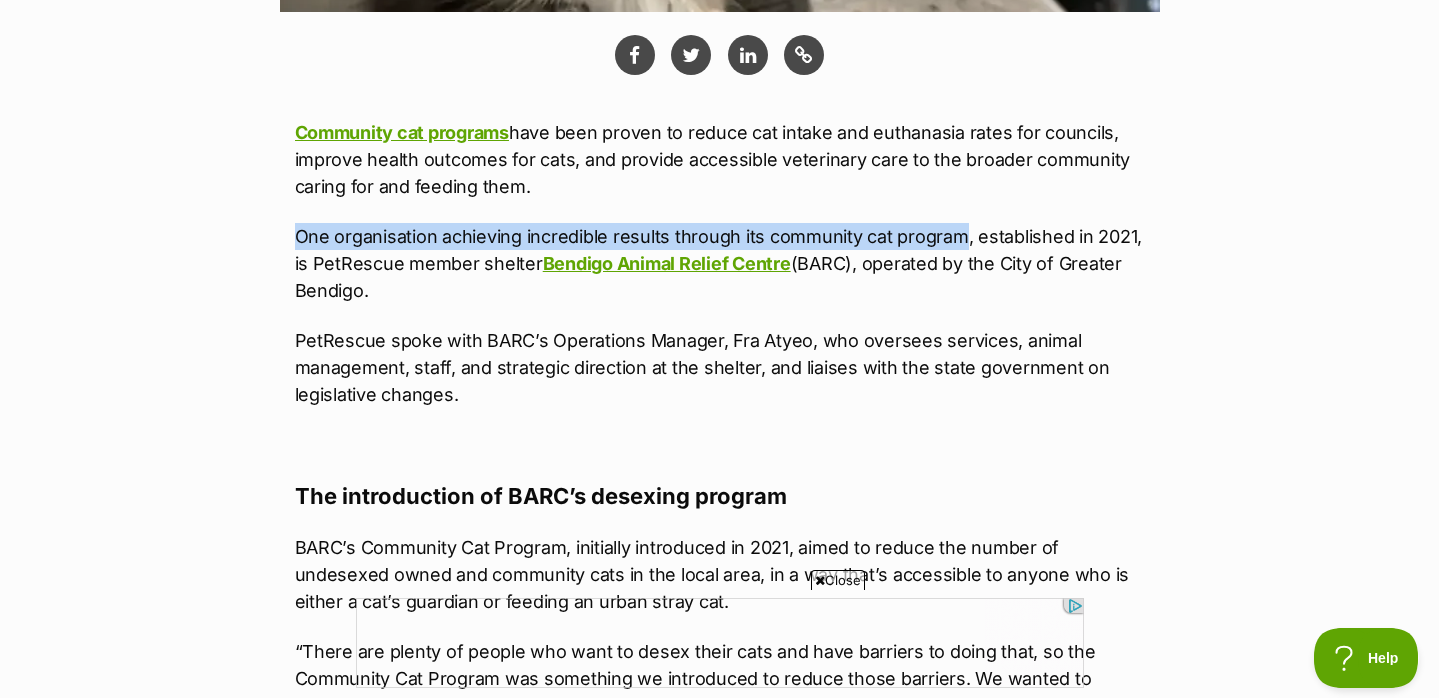 drag, startPoint x: 289, startPoint y: 237, endPoint x: 959, endPoint y: 241, distance: 670.01196 